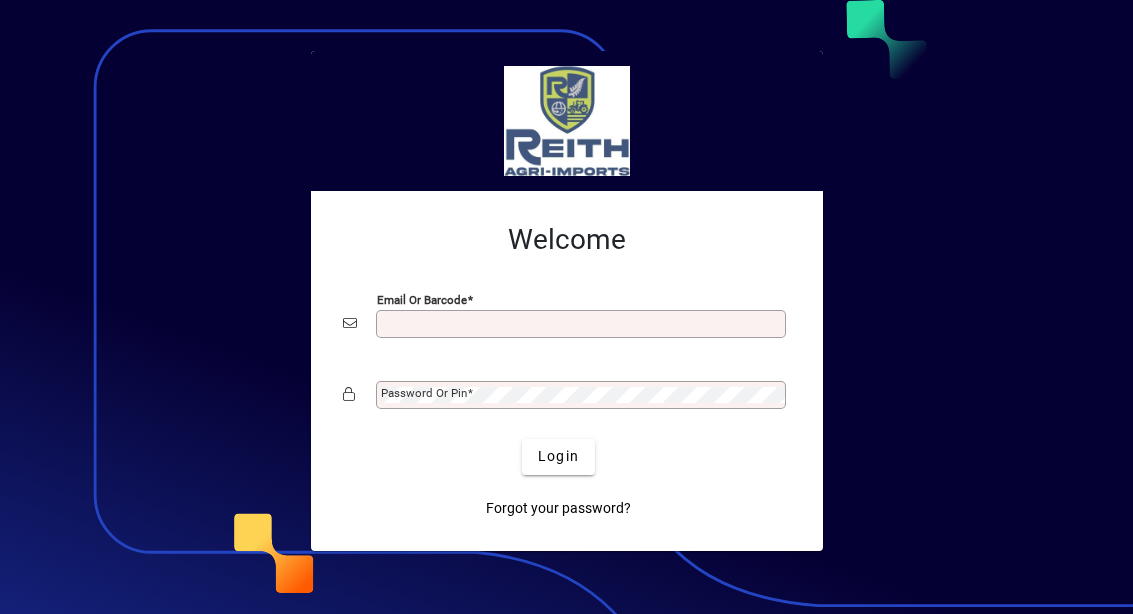 scroll, scrollTop: 0, scrollLeft: 0, axis: both 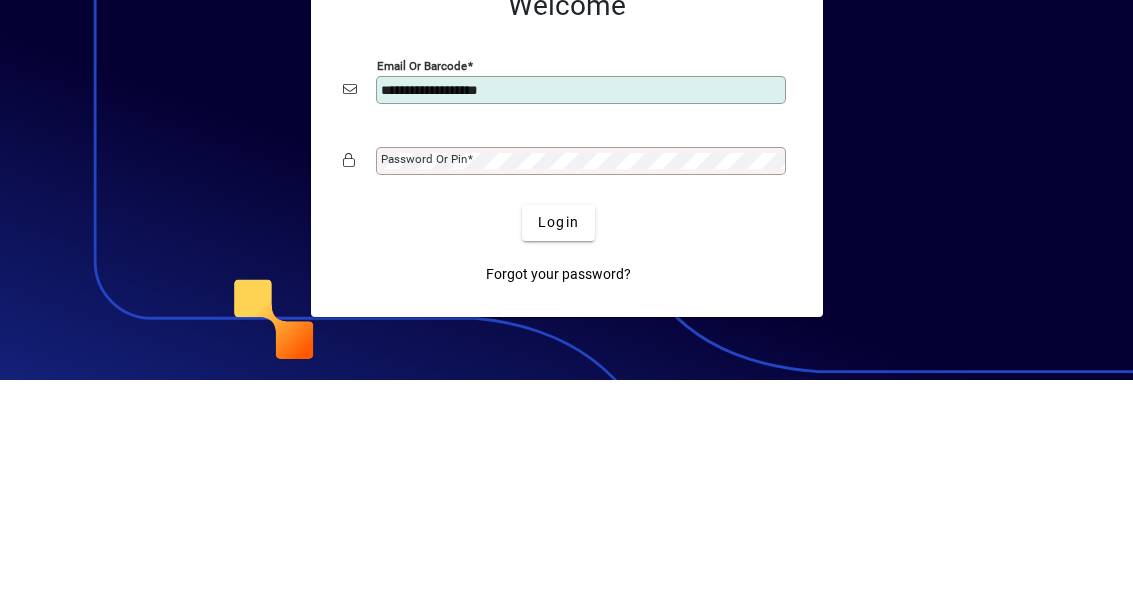 type on "**********" 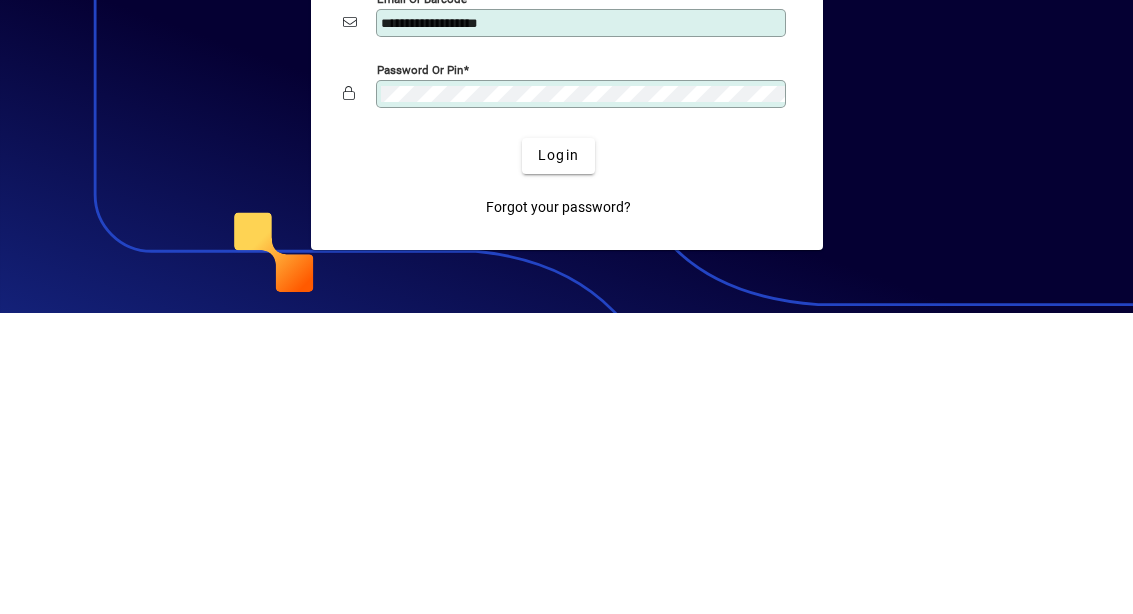 click 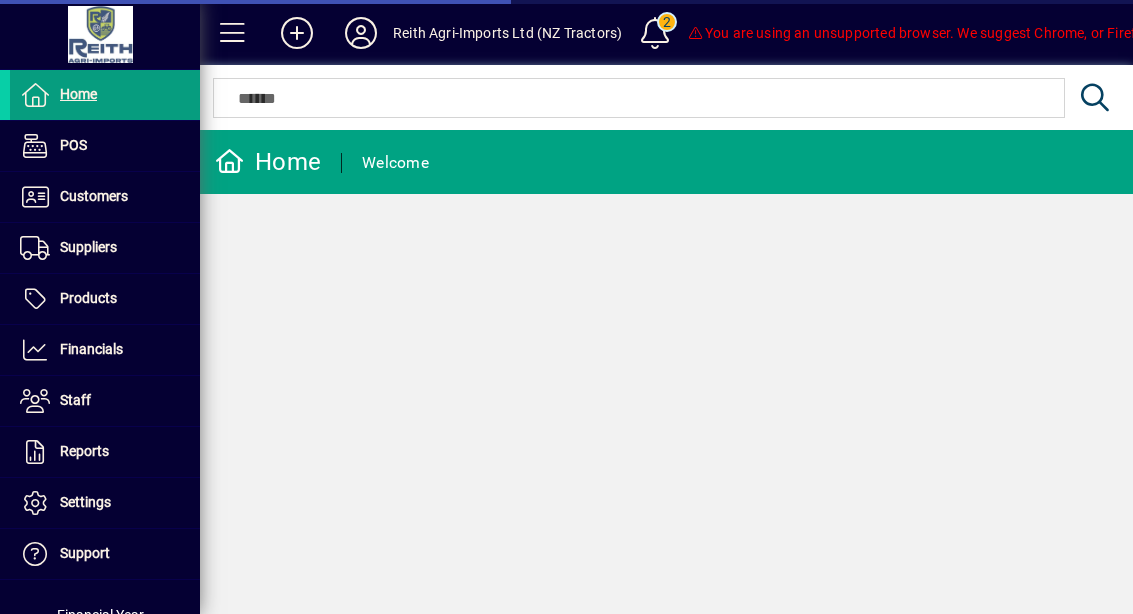 scroll, scrollTop: 0, scrollLeft: 0, axis: both 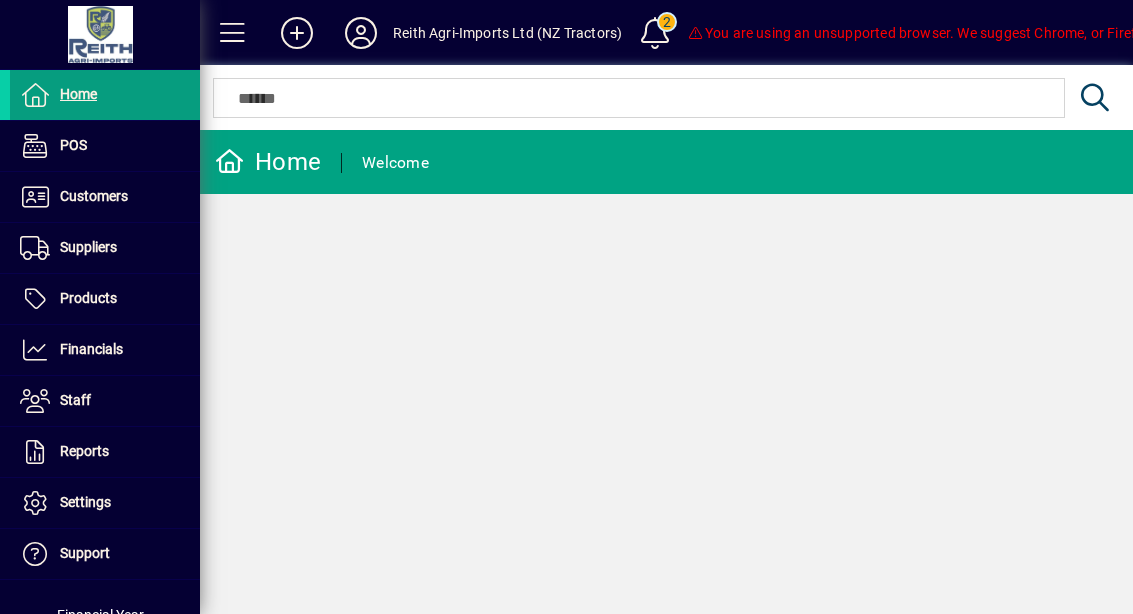 click on "Customers" at bounding box center [94, 196] 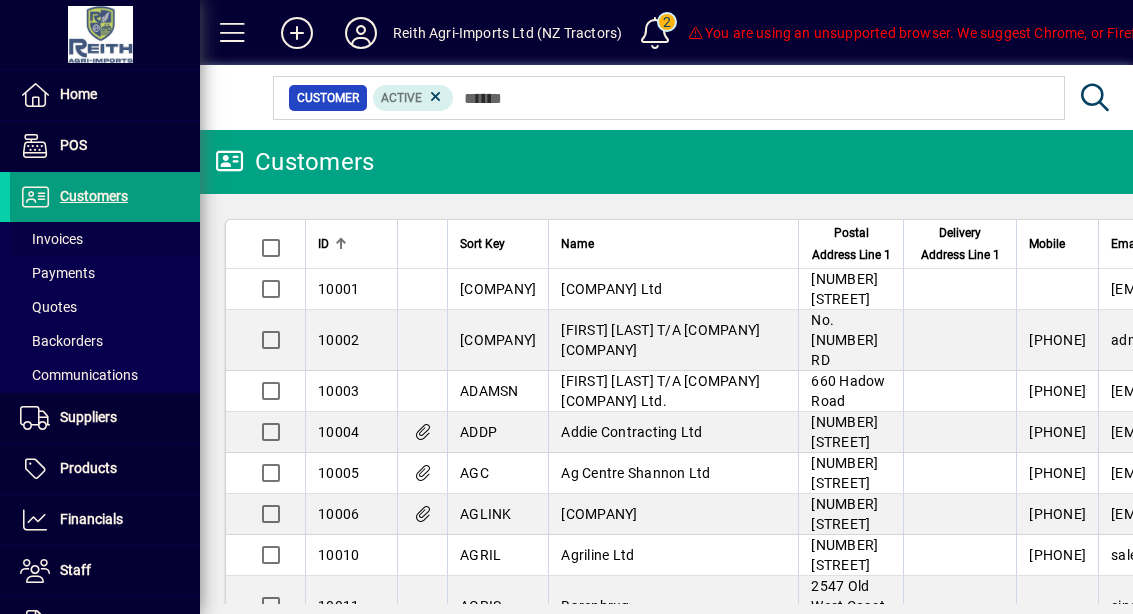 click at bounding box center (105, 239) 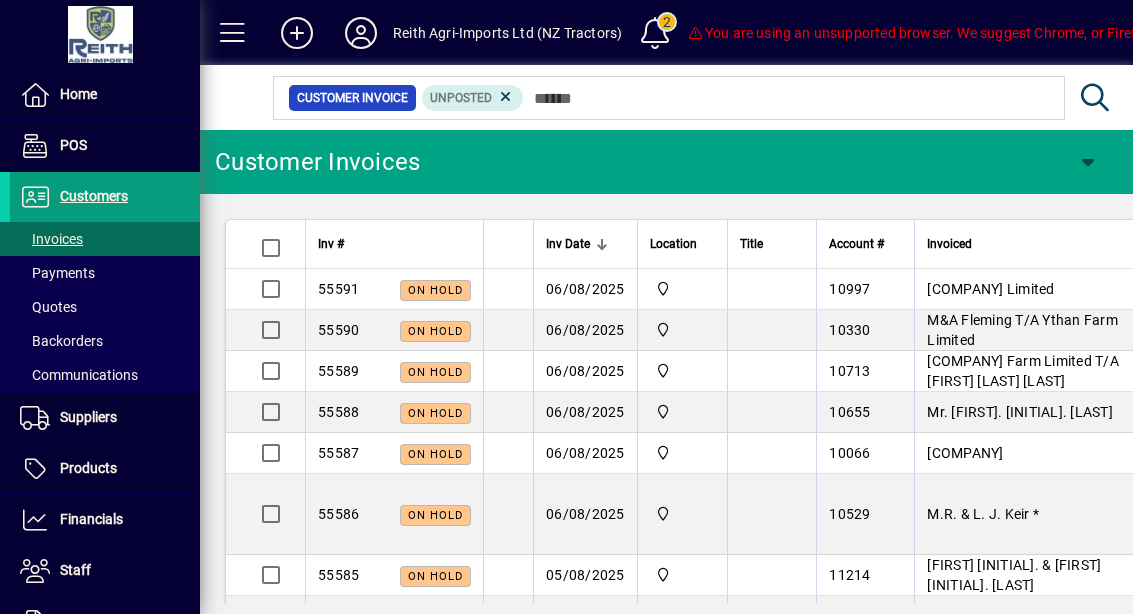 scroll, scrollTop: 0, scrollLeft: 0, axis: both 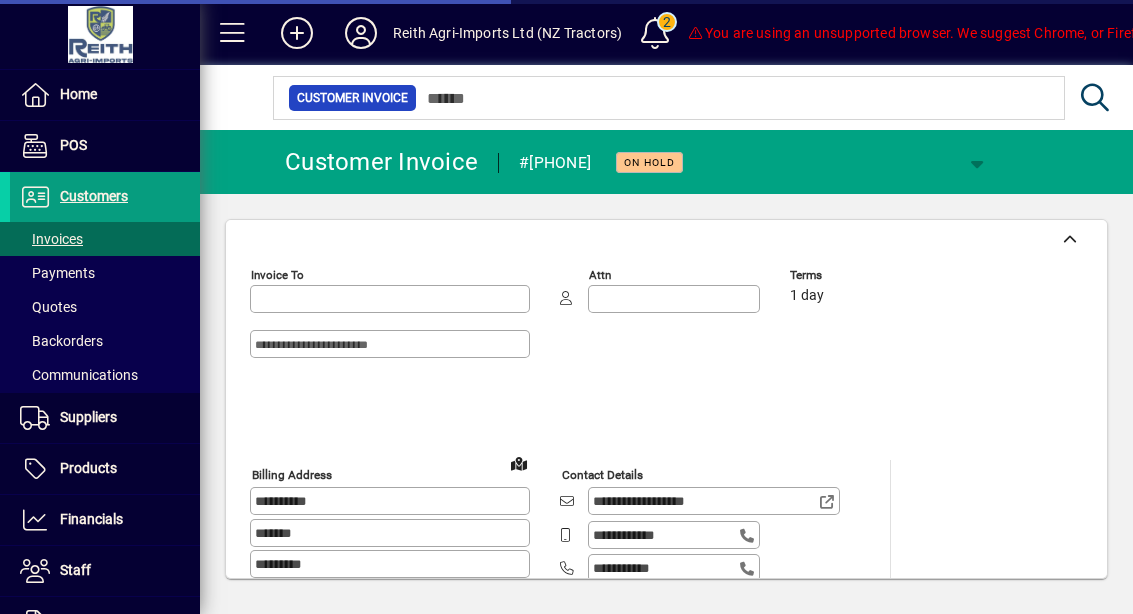 type on "*********" 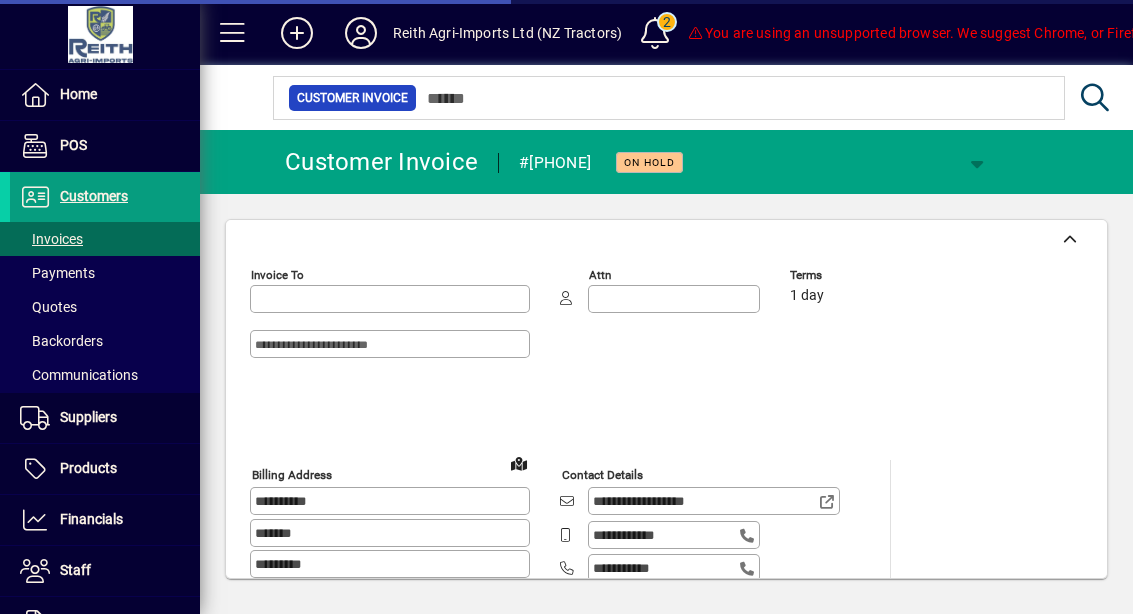 type on "**********" 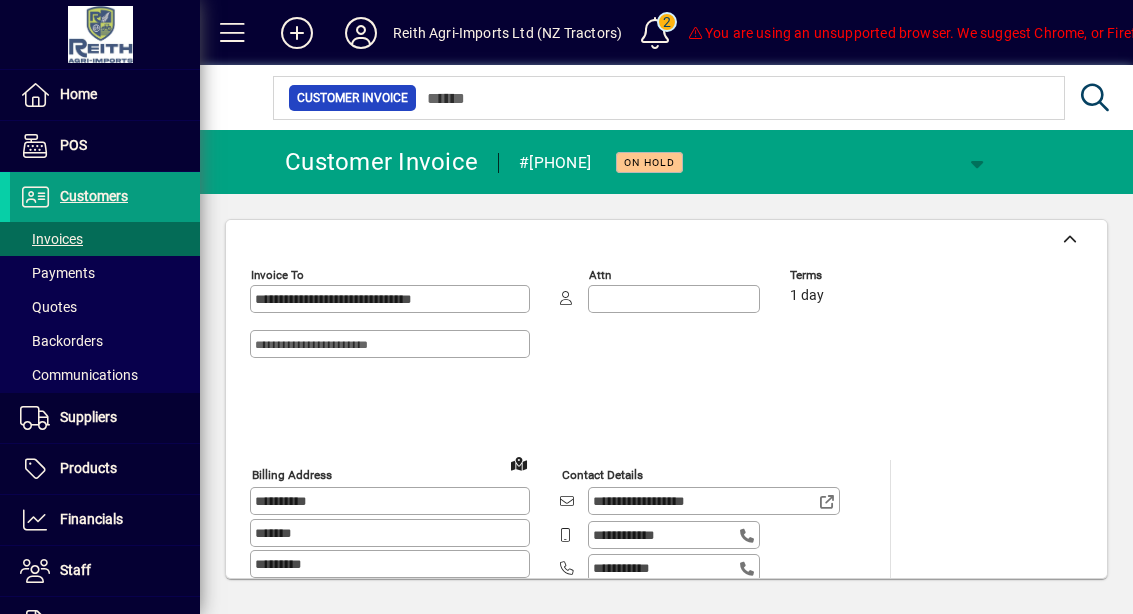 scroll, scrollTop: 0, scrollLeft: 0, axis: both 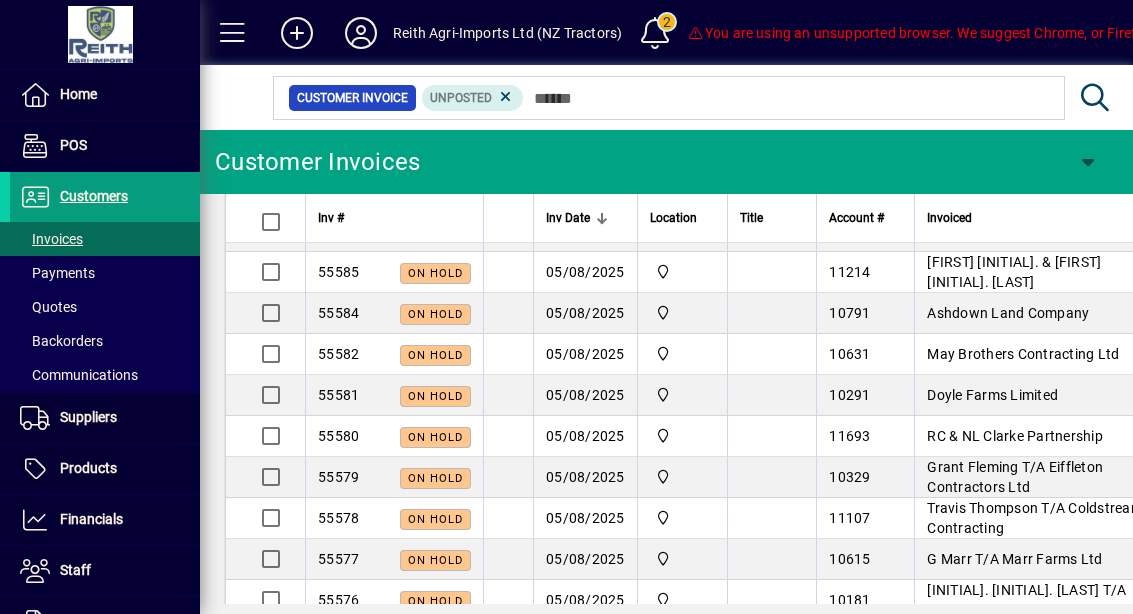 click on "Ashdown Land Company" at bounding box center (1008, 313) 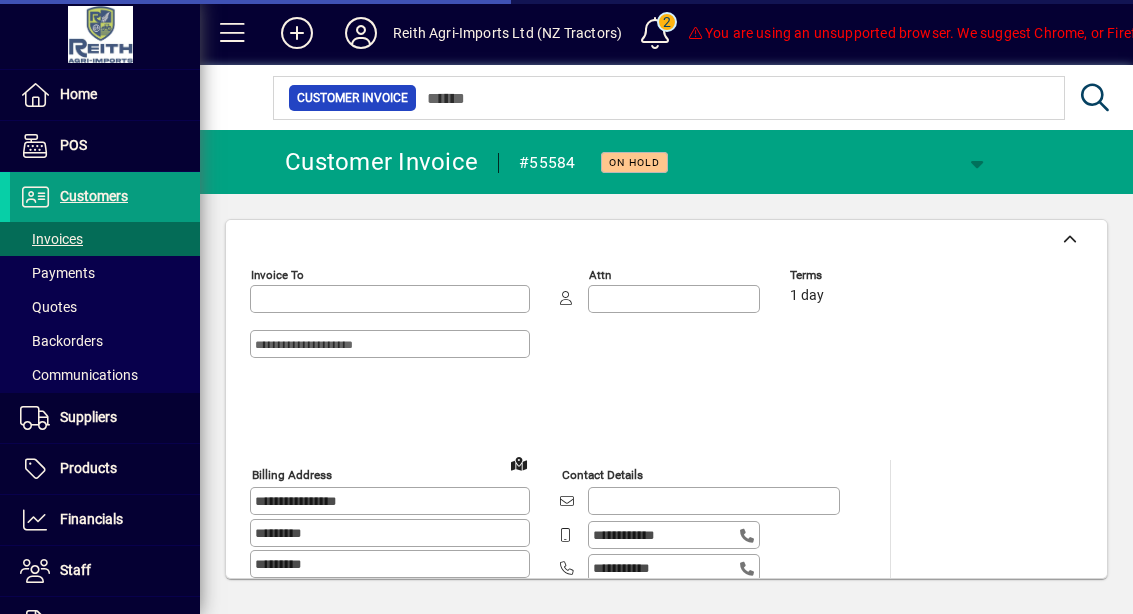 type on "**********" 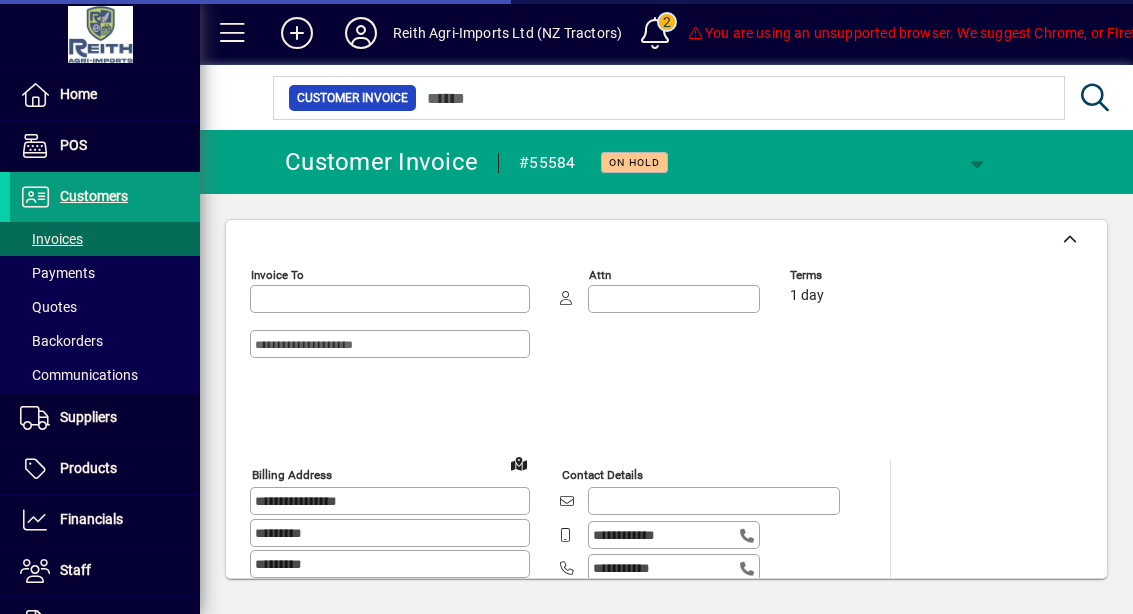 type on "**********" 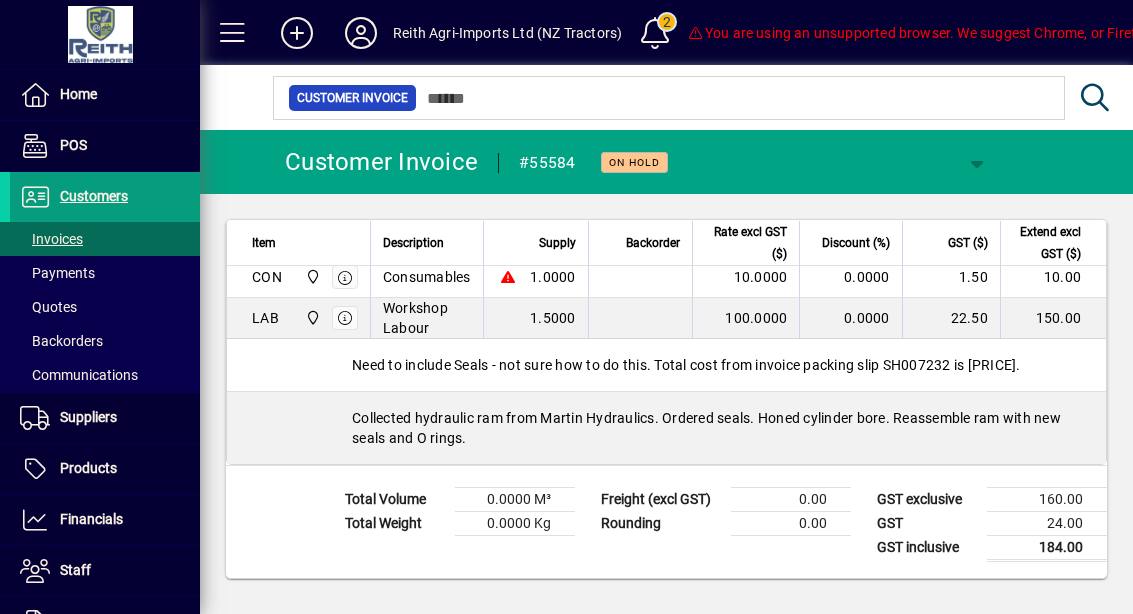 scroll, scrollTop: 1197, scrollLeft: 0, axis: vertical 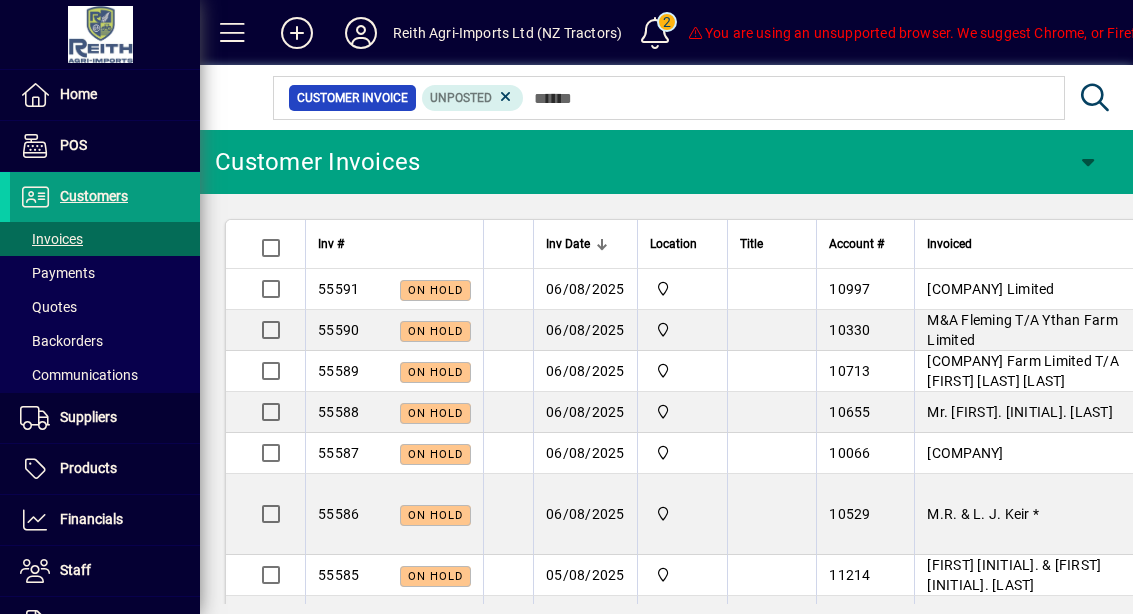 click on "Mr. [FIRST]. [INITIAL]. [LAST]" at bounding box center [1020, 412] 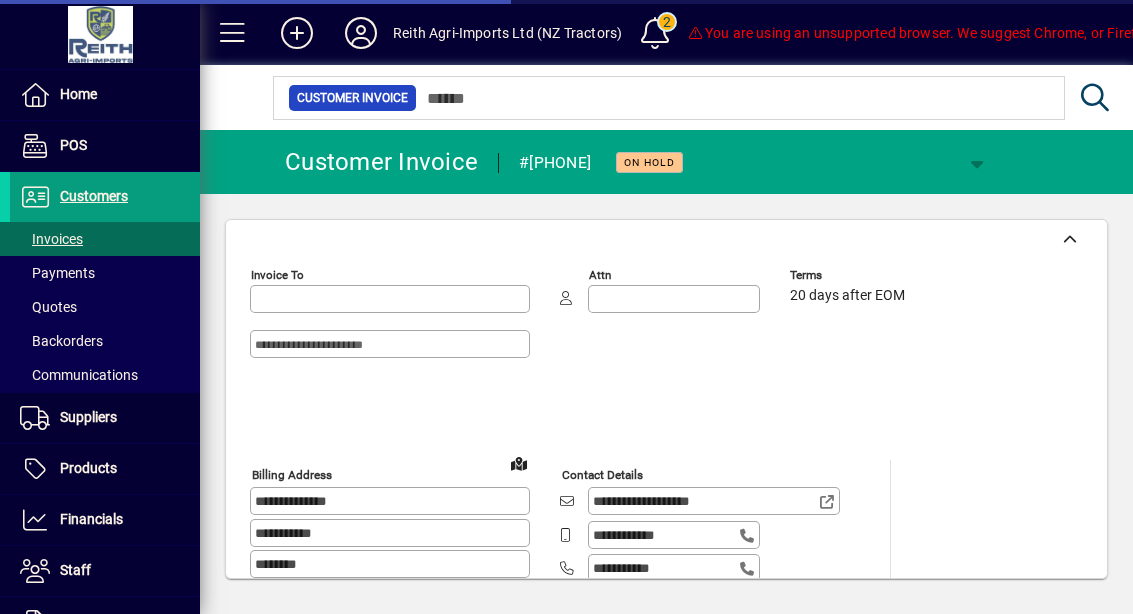 type on "**********" 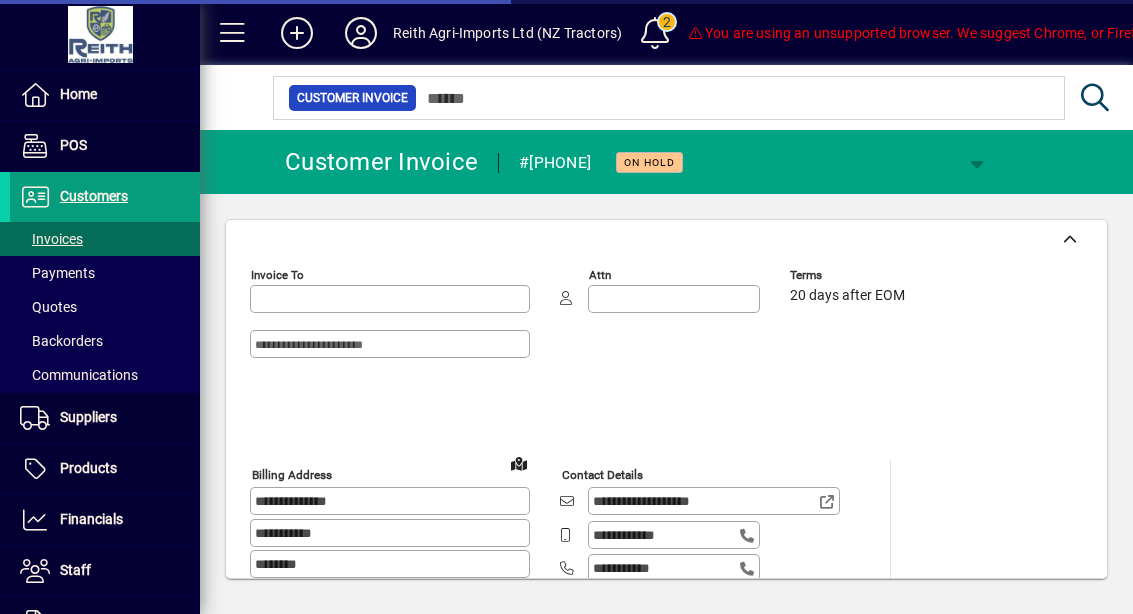type on "**********" 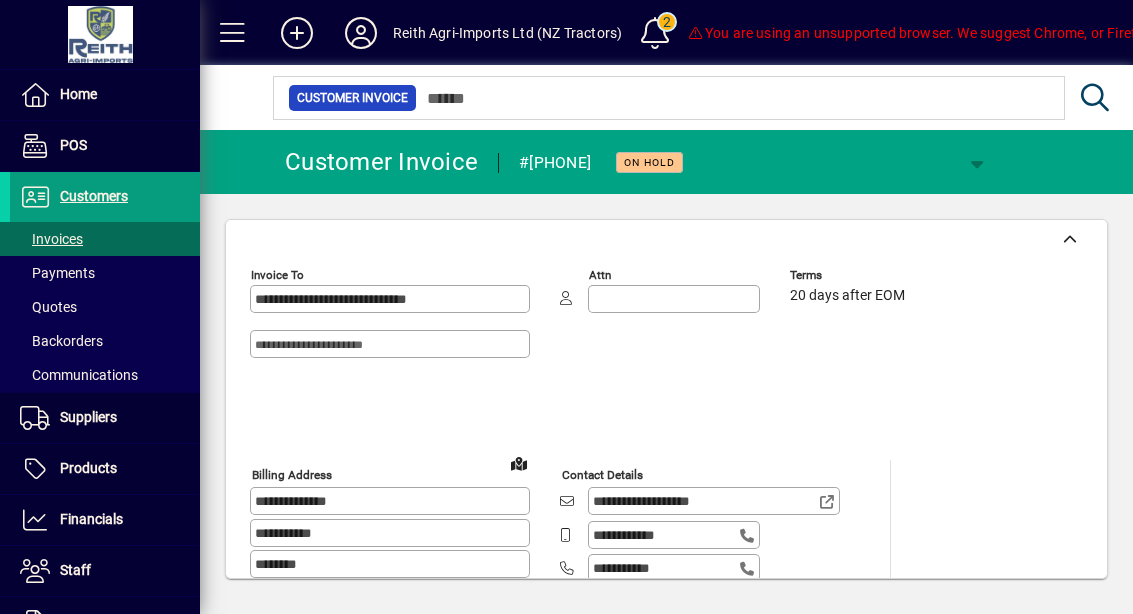 scroll, scrollTop: 0, scrollLeft: 0, axis: both 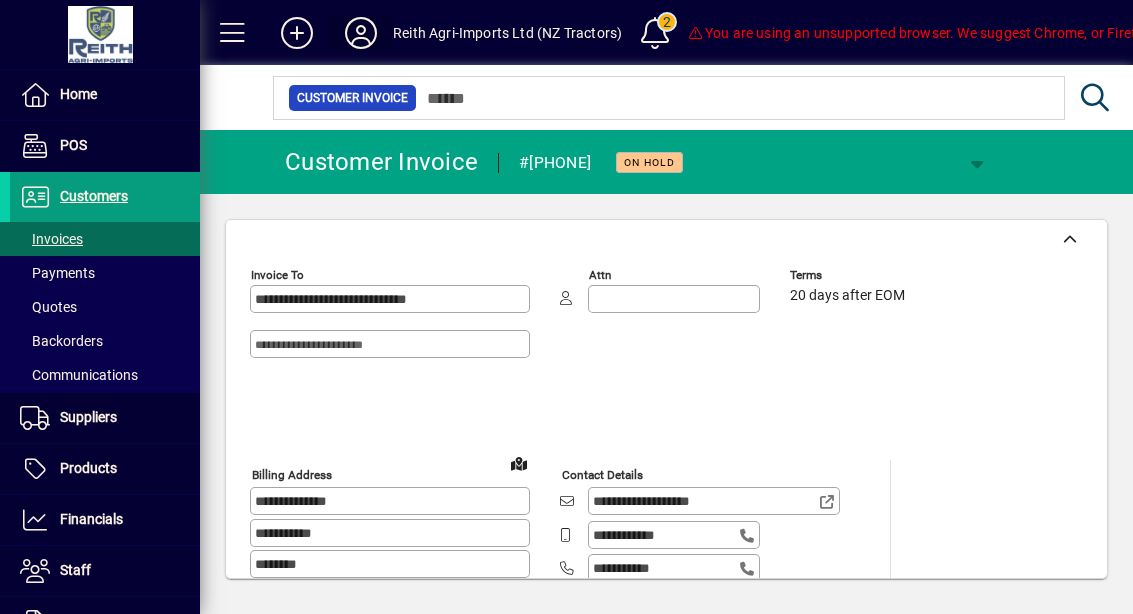 click 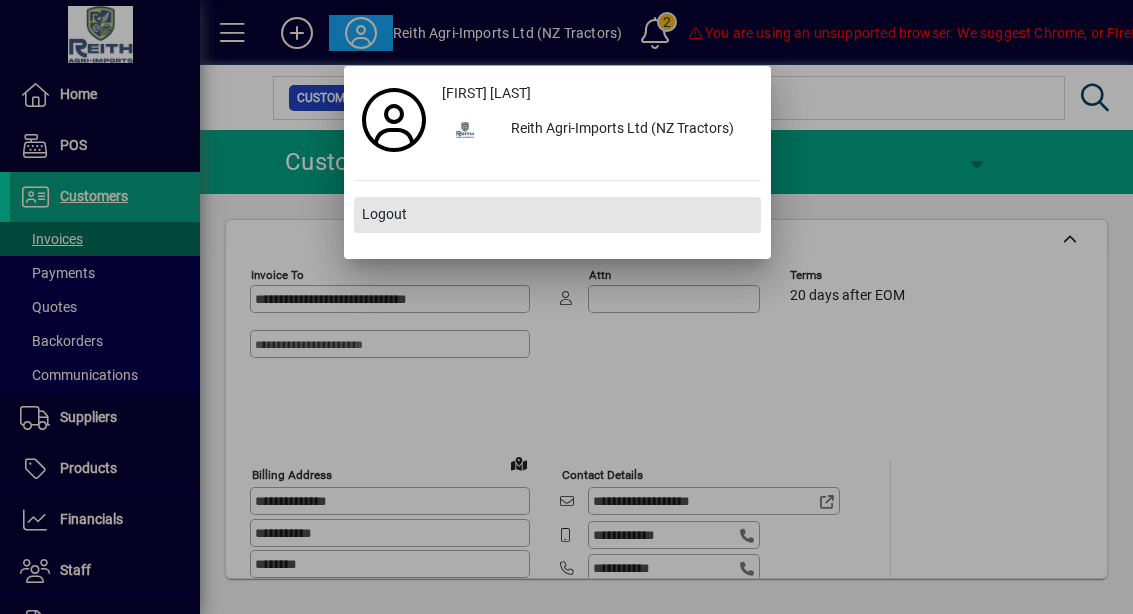 click at bounding box center [557, 215] 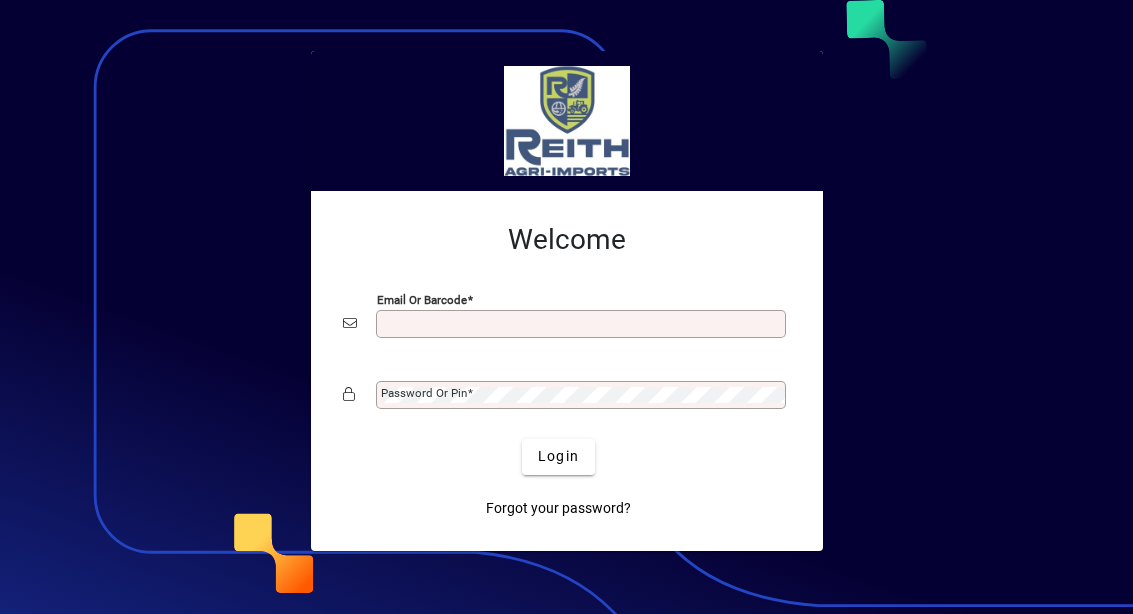 scroll, scrollTop: 0, scrollLeft: 0, axis: both 